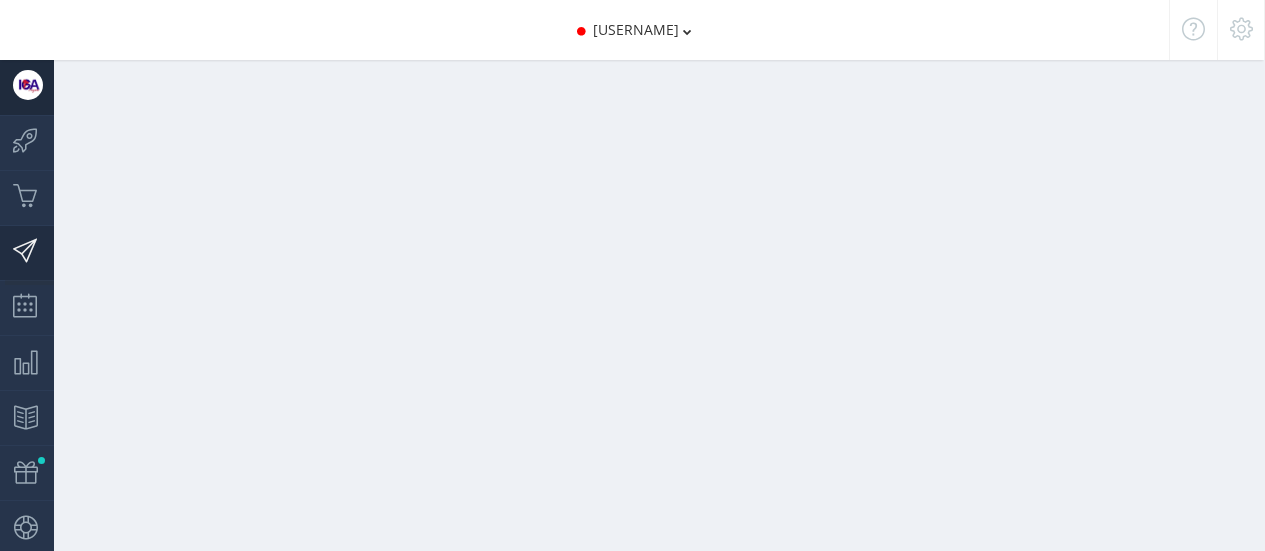 scroll, scrollTop: 0, scrollLeft: 0, axis: both 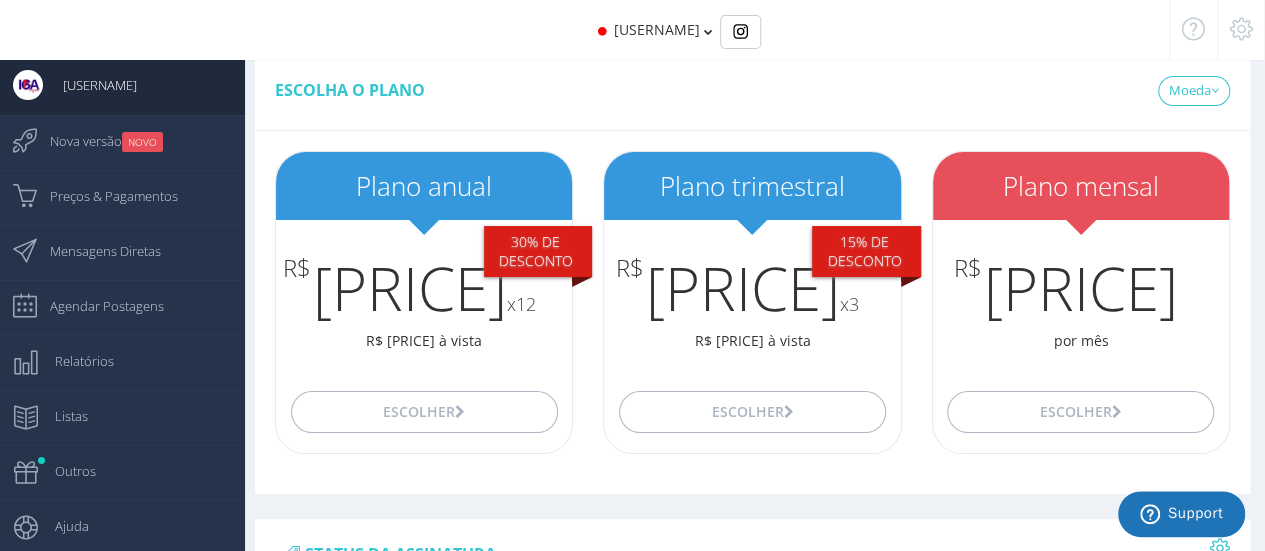 click at bounding box center (1241, 30) 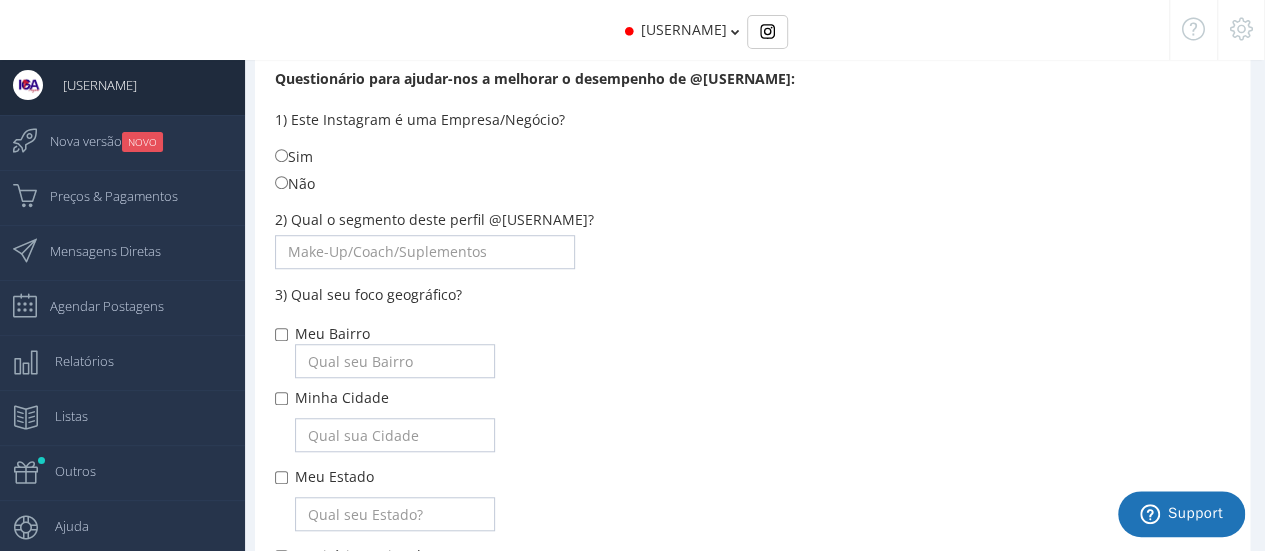 scroll, scrollTop: 0, scrollLeft: 0, axis: both 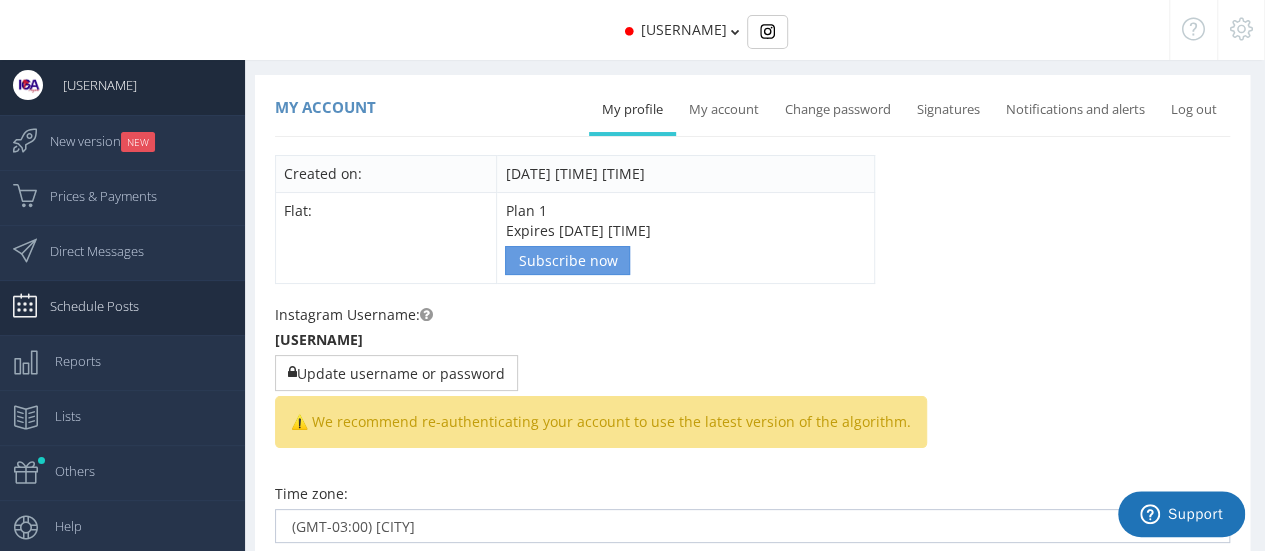 click on "Schedule Posts" at bounding box center (122, 307) 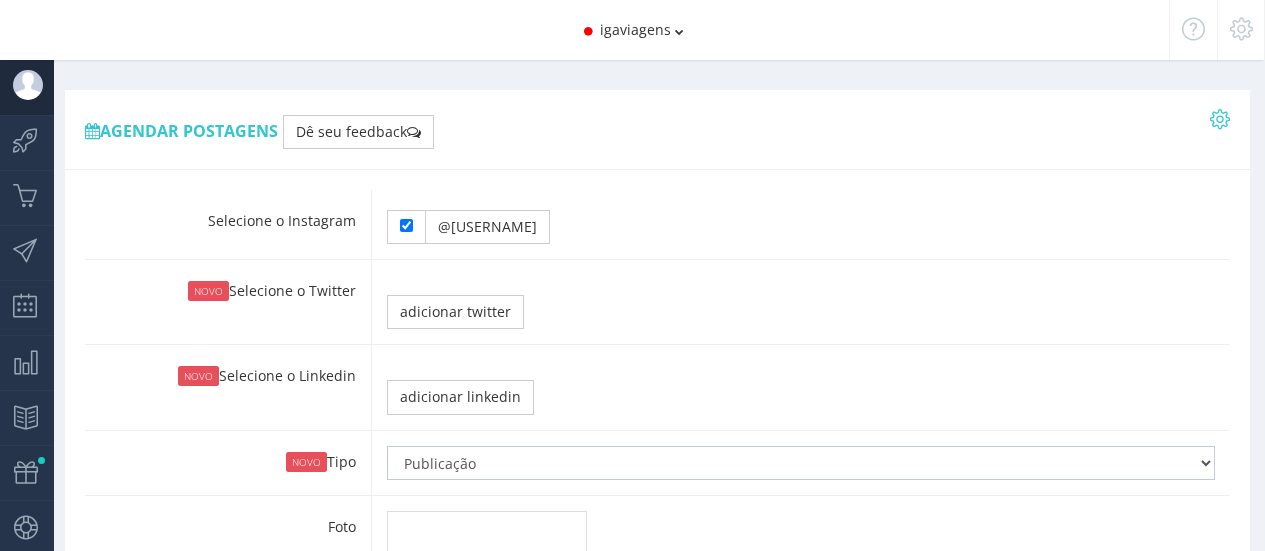 scroll, scrollTop: 0, scrollLeft: 0, axis: both 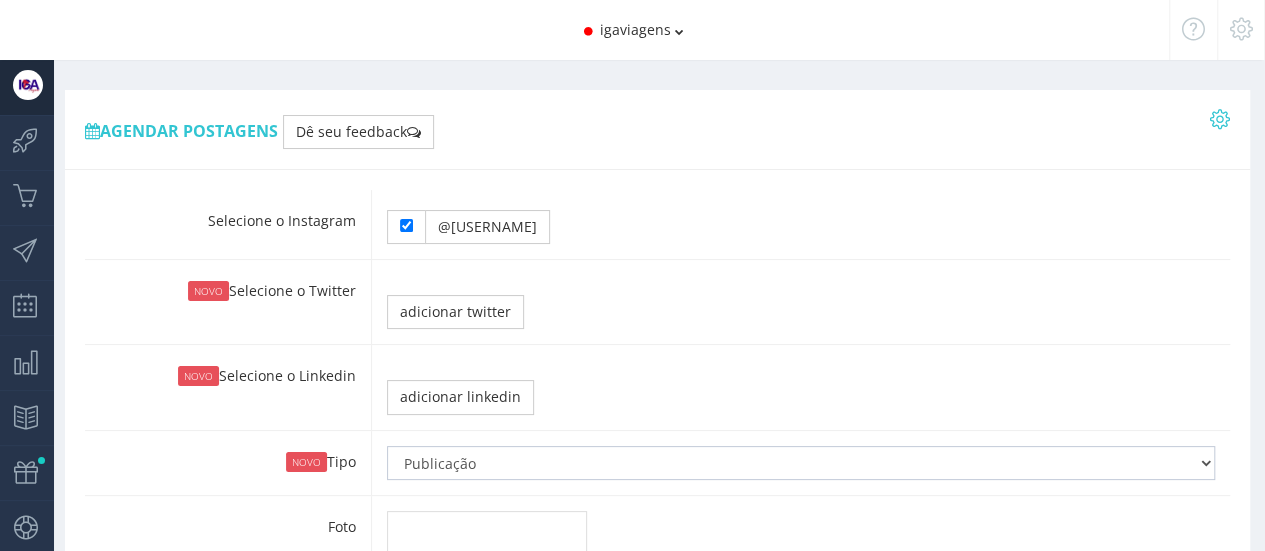 type on "[TIME]" 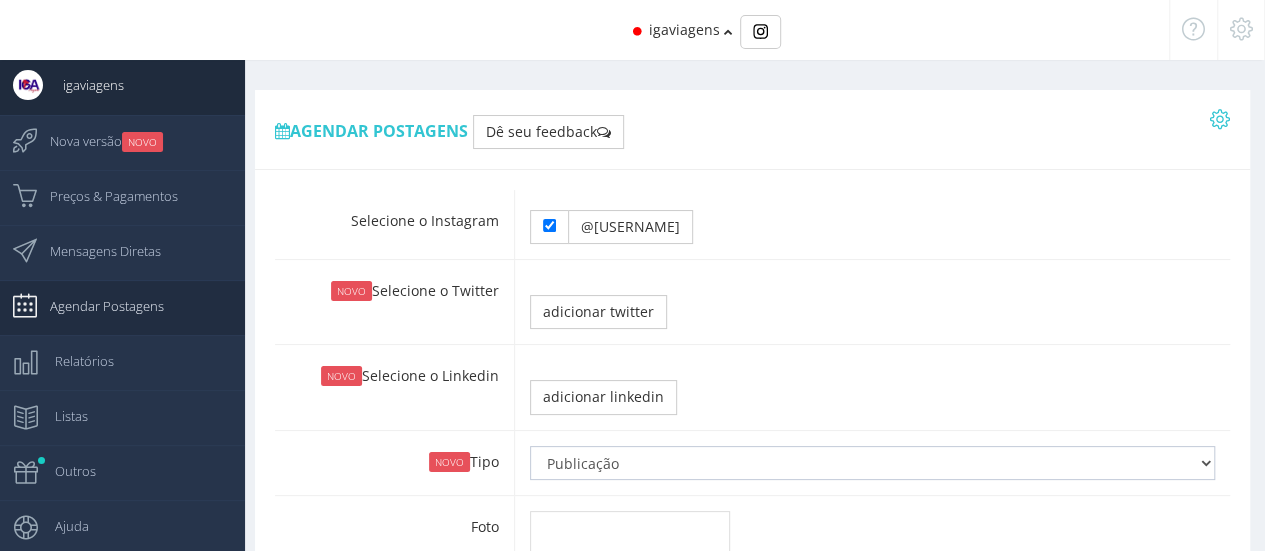 scroll, scrollTop: 0, scrollLeft: 0, axis: both 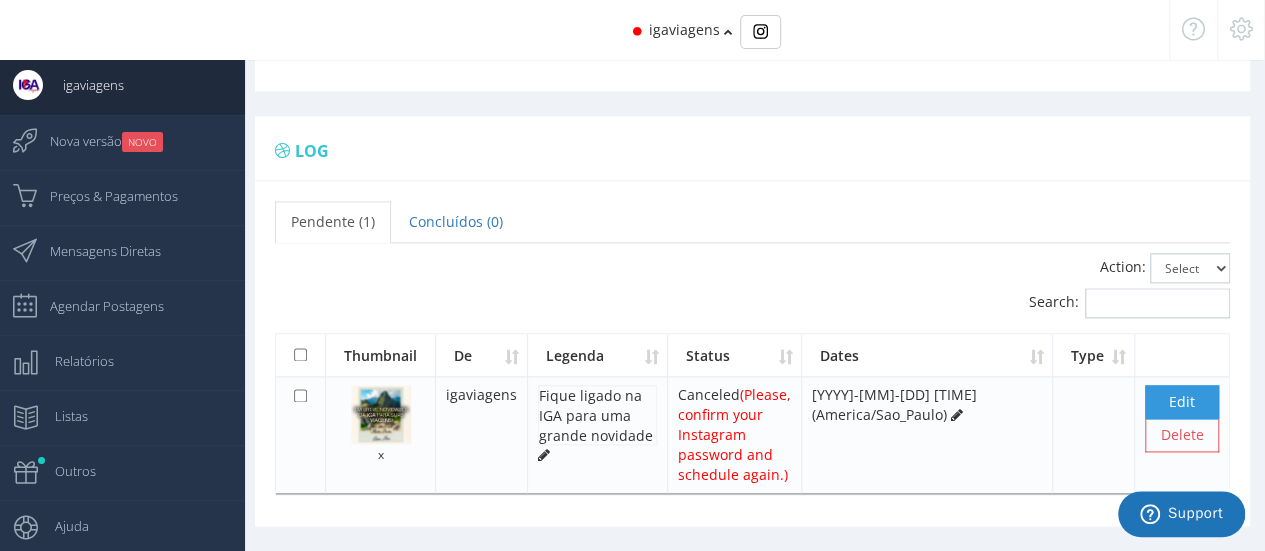 click on "Edit" at bounding box center (1182, 402) 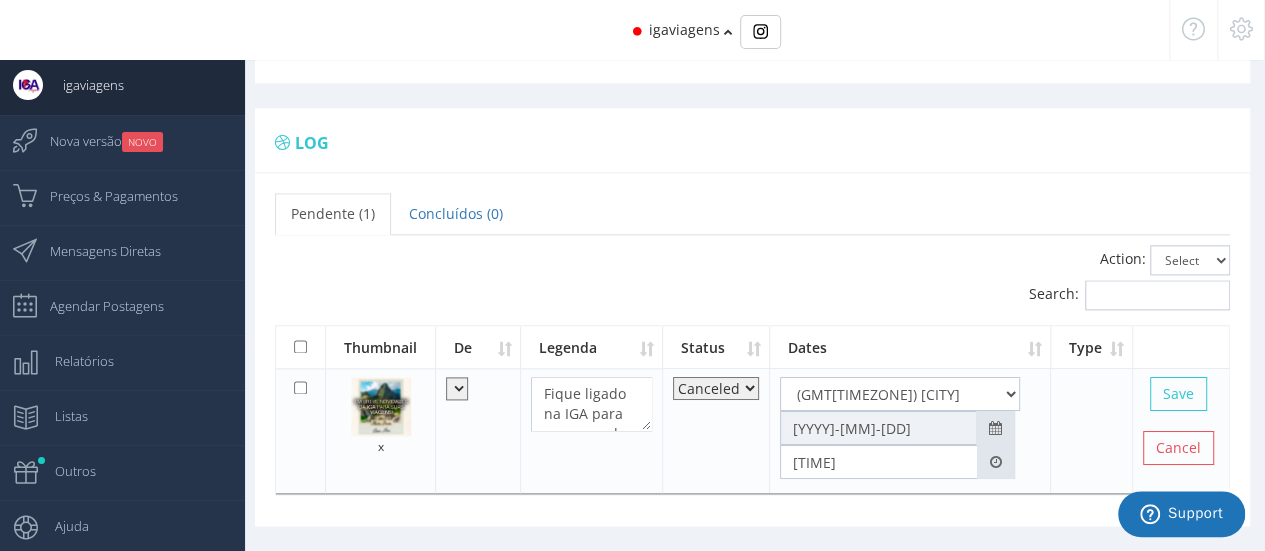click on "x" at bounding box center (381, 446) 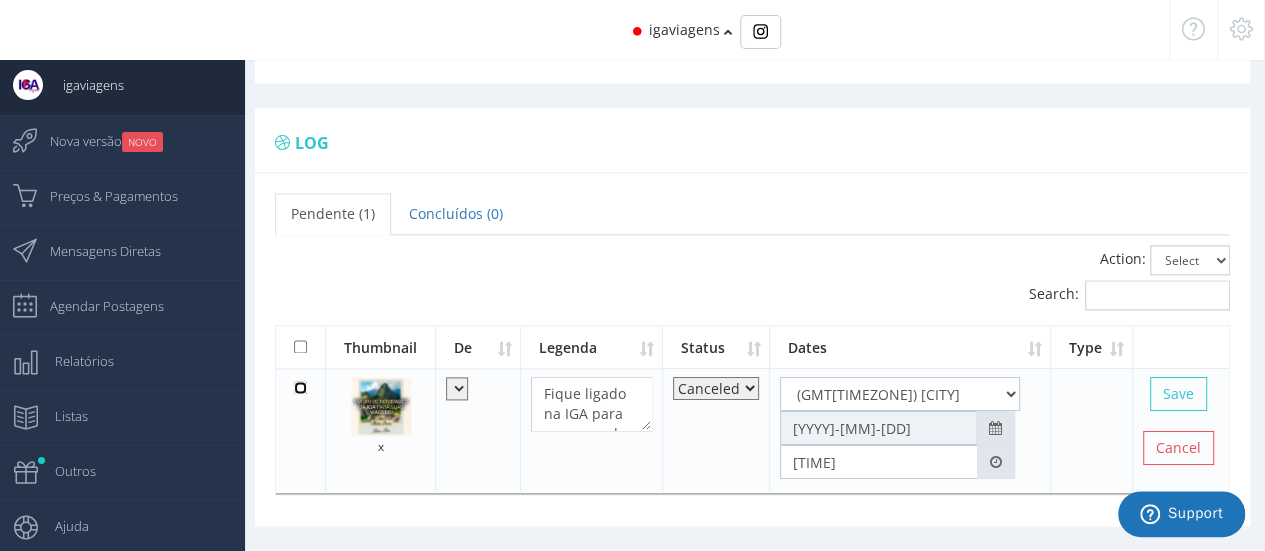 click at bounding box center [300, 387] 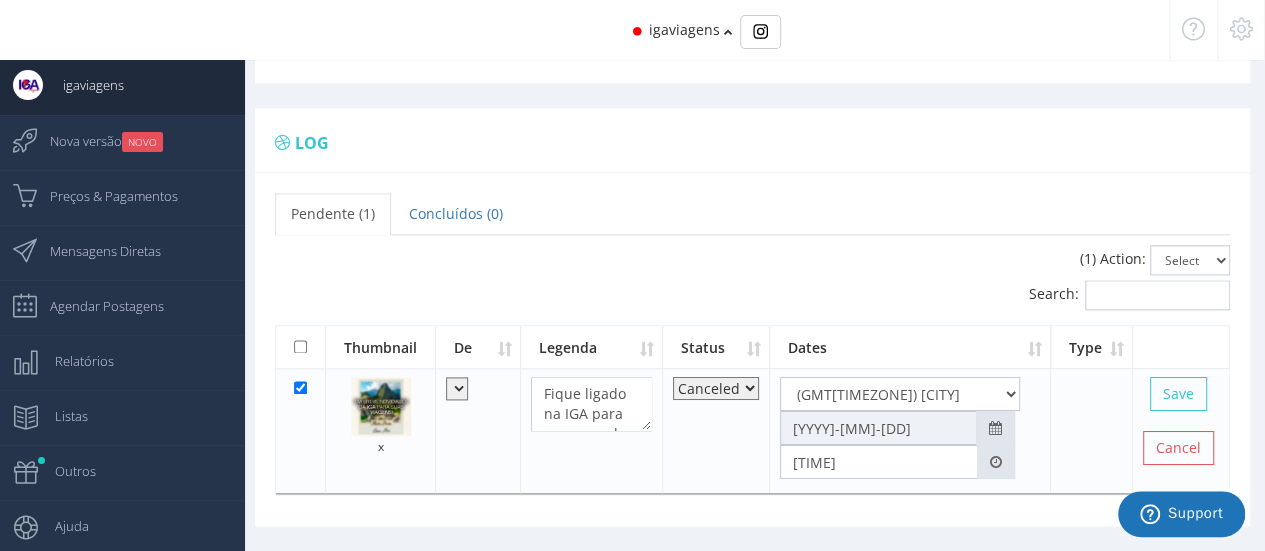 click at bounding box center (381, 406) 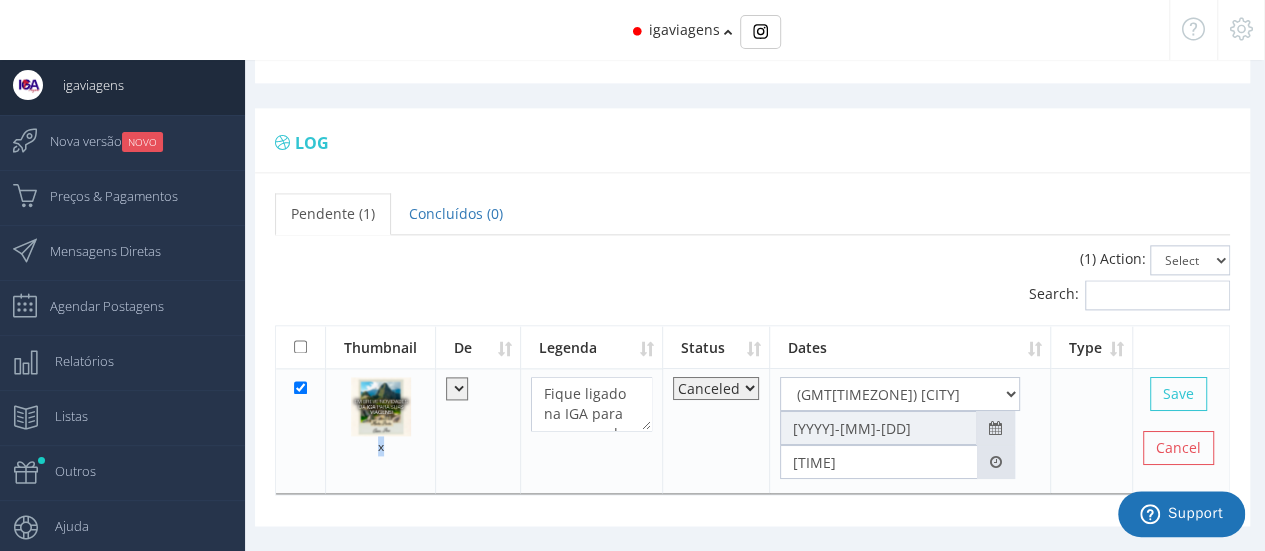 click on "x" at bounding box center (381, 446) 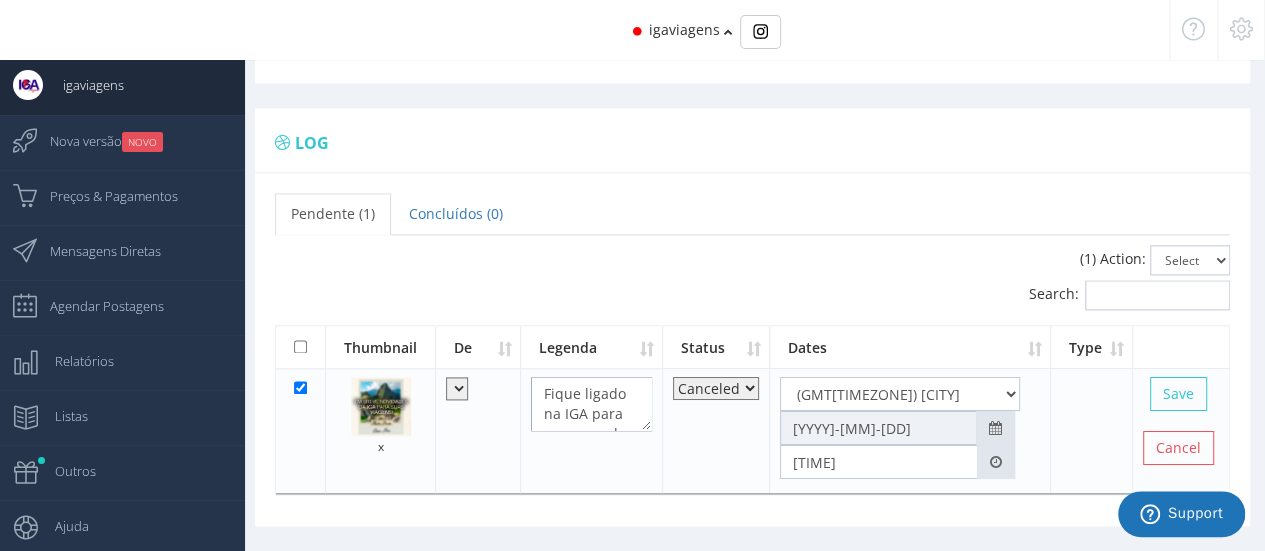 click on "Fique ligado na IGA para uma grande novidade
#[HASHTAG] #[HASHTAG] #[HASHTAG] #[HASHTAG] #[HASHTAG] #[HASHTAG] #[HASHTAG] #[HASHTAG] #[HASHTAG] #[HASHTAG] #[HASHTAG] #[HASHTAG] #[HASHTAG] #[HASHTAG] #[HASHTAG] #[HASHTAG] #[HASHTAG] #[HASHTAG]" at bounding box center [591, 404] 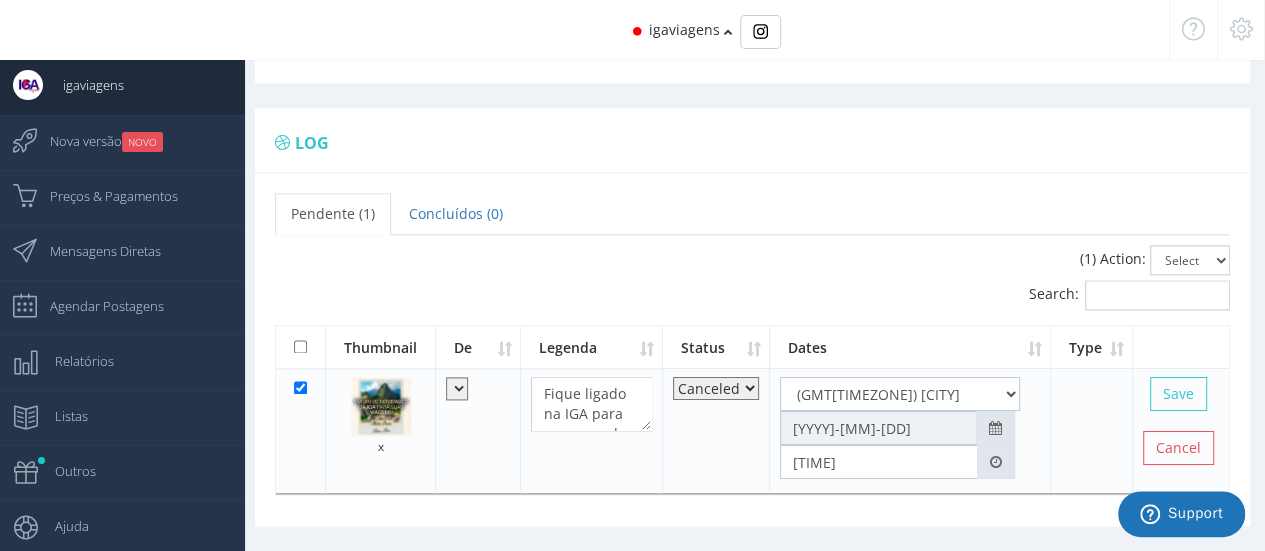 scroll, scrollTop: 1184, scrollLeft: 0, axis: vertical 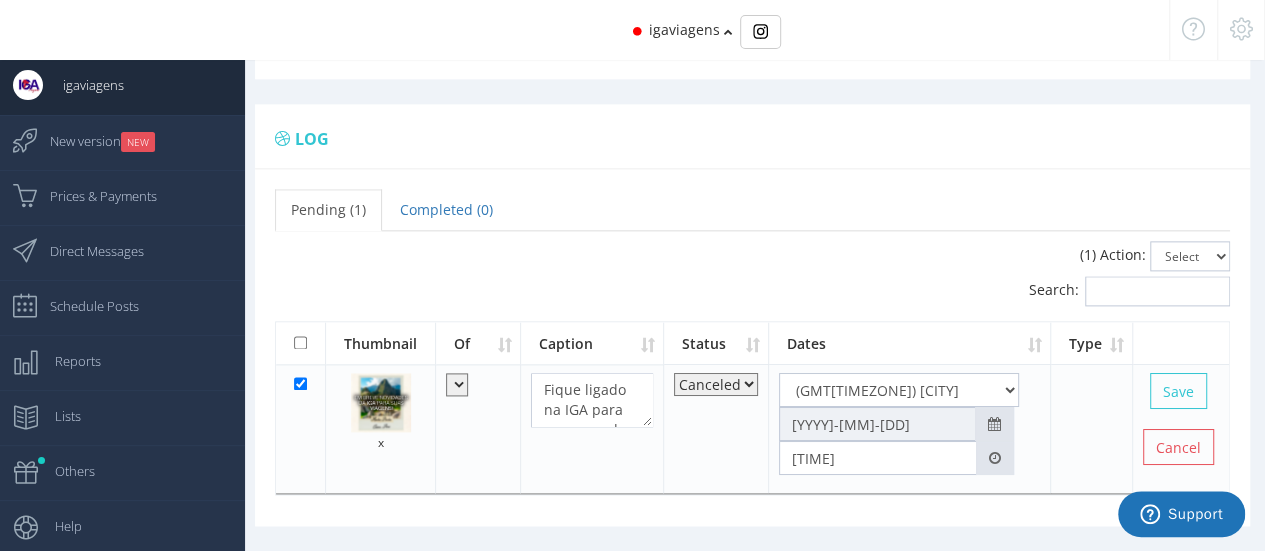 click at bounding box center [457, 384] 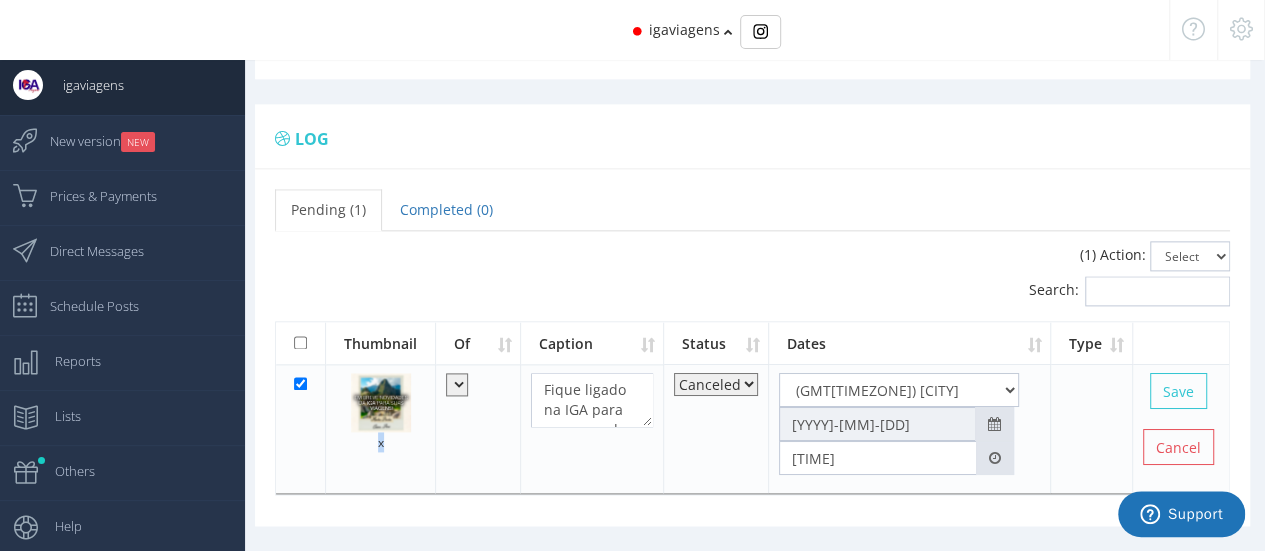 click on "x" at bounding box center (381, 442) 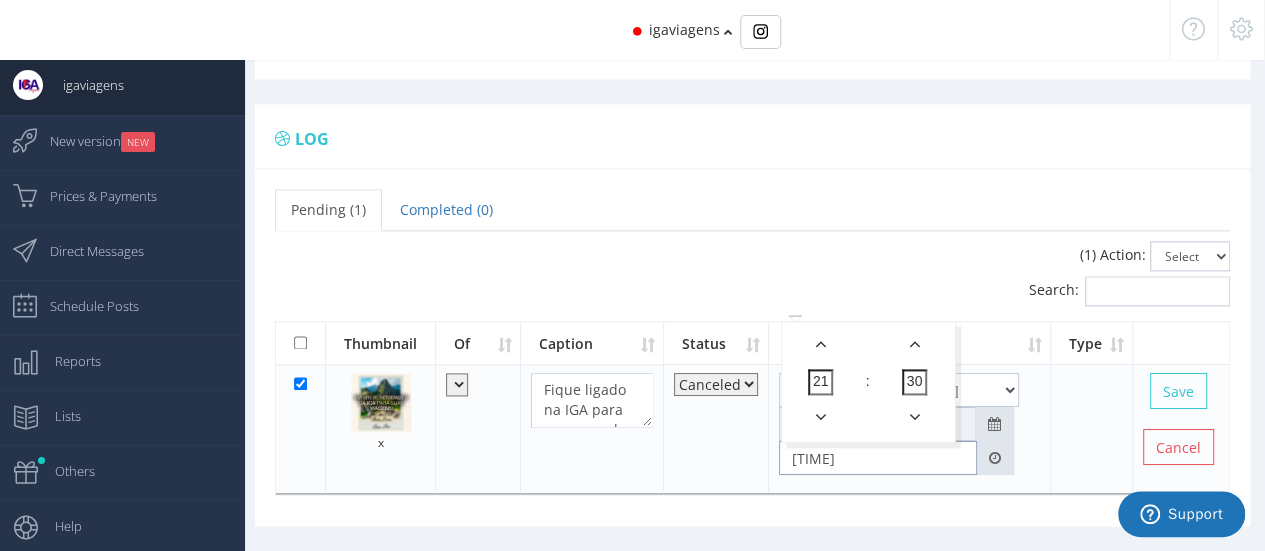 click on "@[USERNAME] [NUMBER] Followers        defeated
0
@[USERNAME]
@[USERNAME] : The functions: Schedule Post or automatic DM require authentication.   [NUMBER] years ago
NEW" at bounding box center (632, -309) 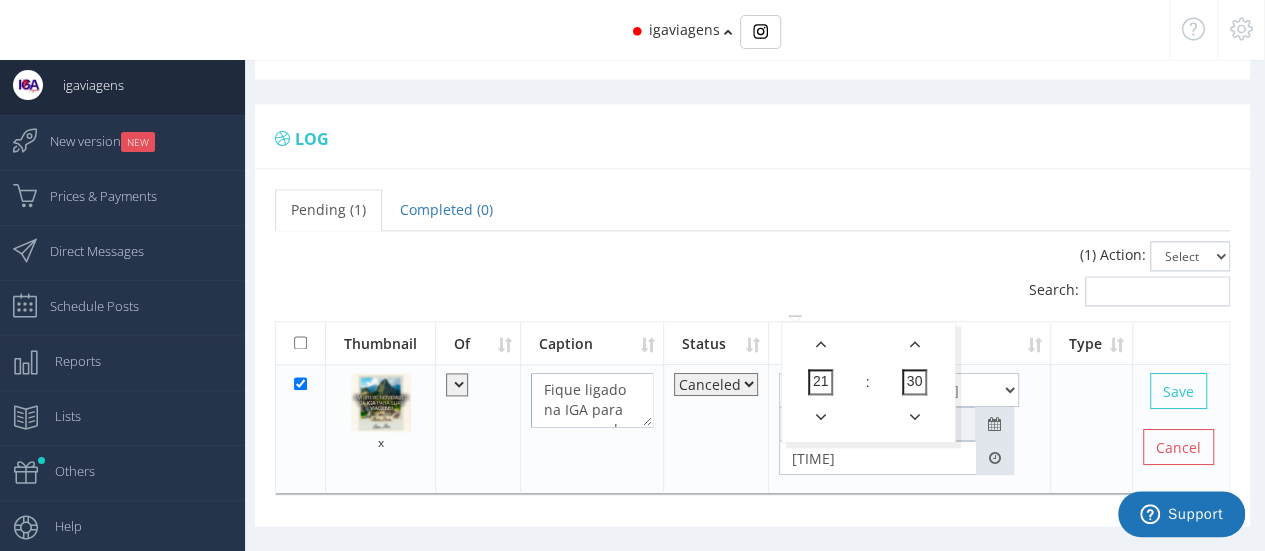 click on "Fique ligado na IGA para uma grande novidade
#[HASHTAG] #[HASHTAG] #[HASHTAG] #[HASHTAG] #[HASHTAG] #[HASHTAG] #[HASHTAG] #[HASHTAG] #[HASHTAG] #[HASHTAG] #[HASHTAG] #[HASHTAG] #[HASHTAG] #[HASHTAG] #[HASHTAG] #[HASHTAG] #[HASHTAG] #[HASHTAG]" at bounding box center [592, 400] 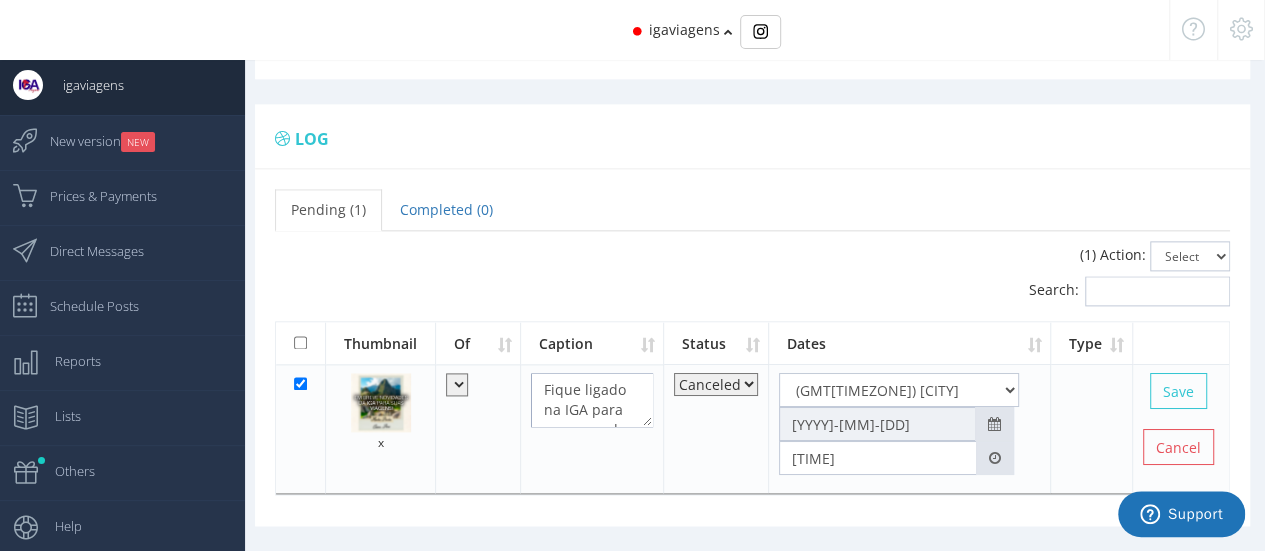drag, startPoint x: 636, startPoint y: 385, endPoint x: 542, endPoint y: 343, distance: 102.9563 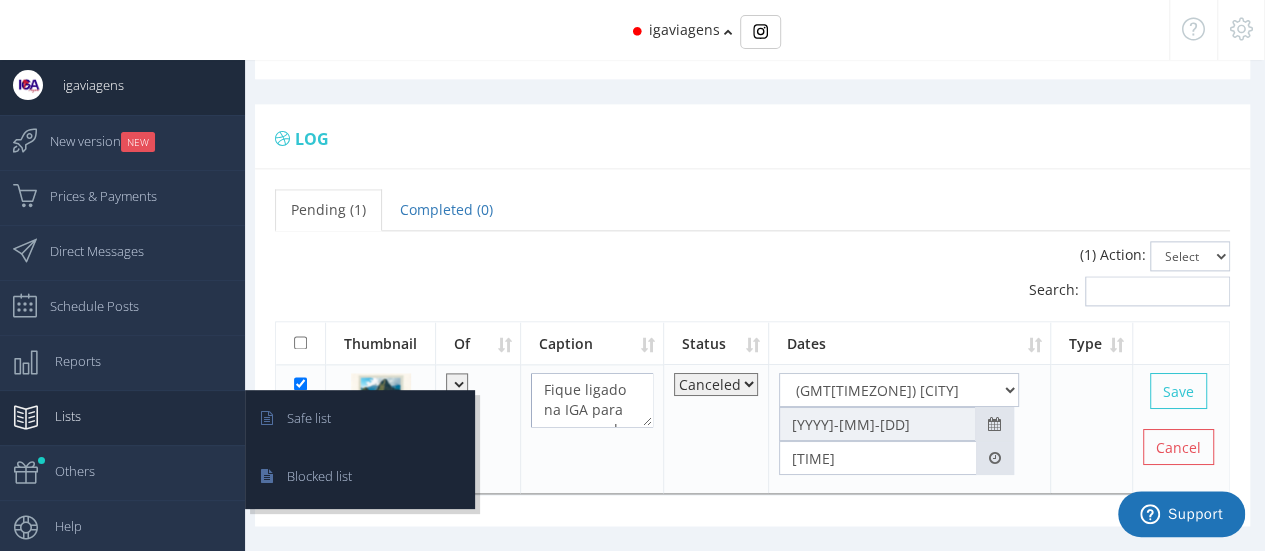scroll, scrollTop: 1189, scrollLeft: 0, axis: vertical 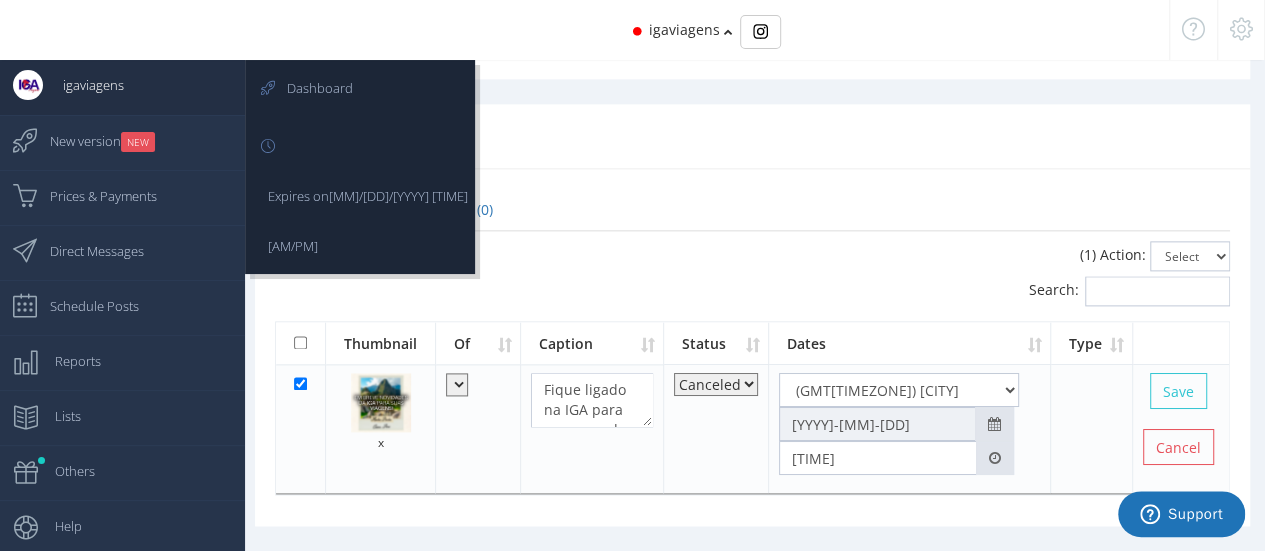 click on "igaviagens" at bounding box center [93, 85] 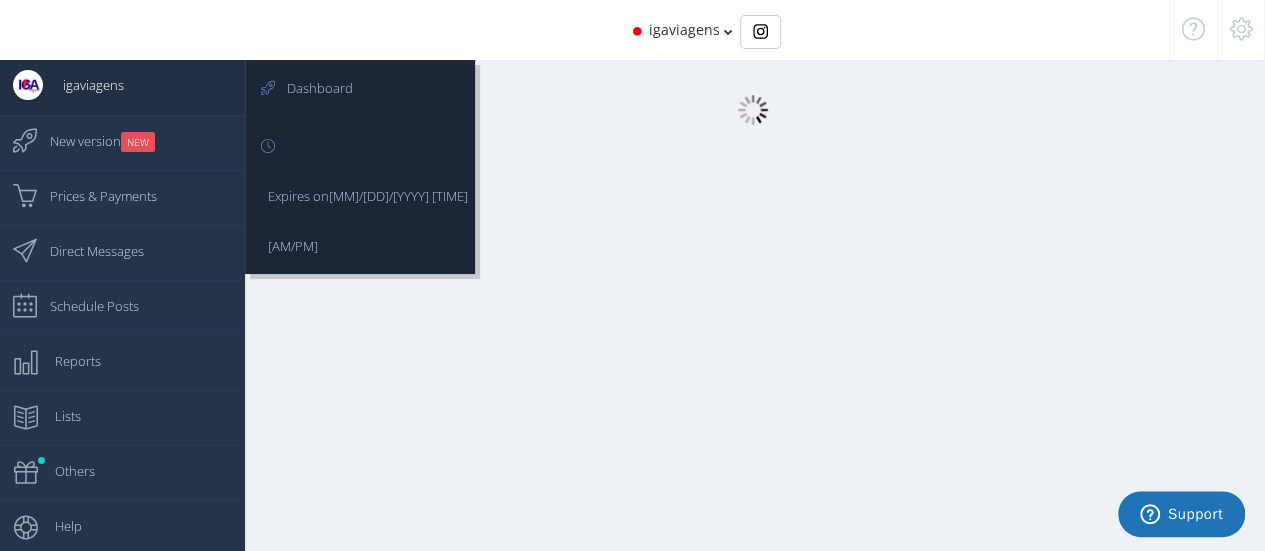 scroll, scrollTop: 20, scrollLeft: 0, axis: vertical 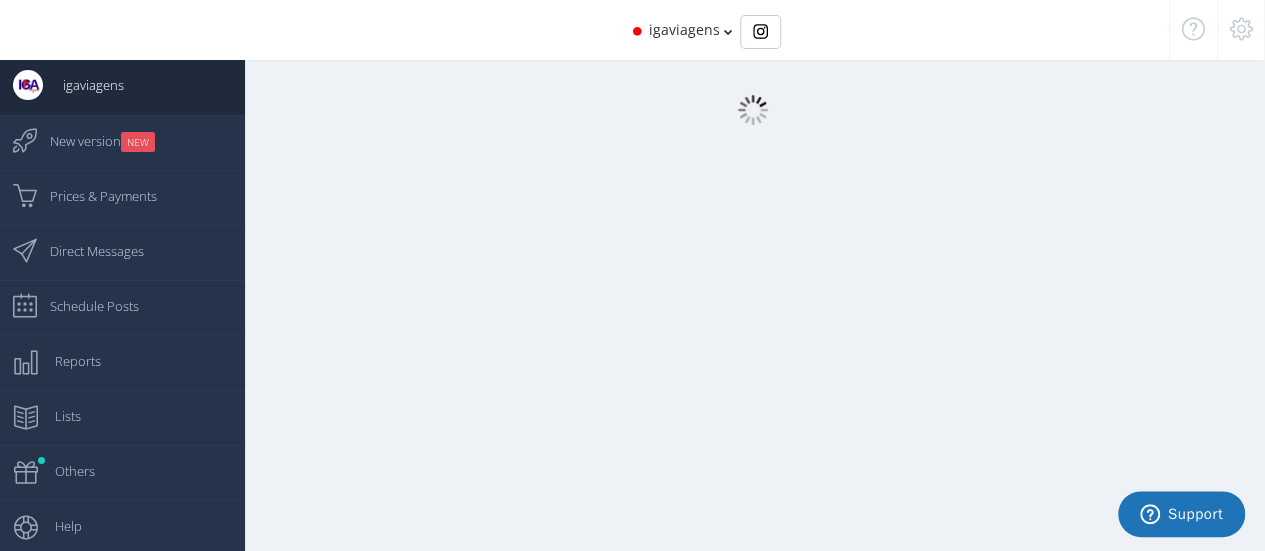 click on "igaviagens" at bounding box center [684, 29] 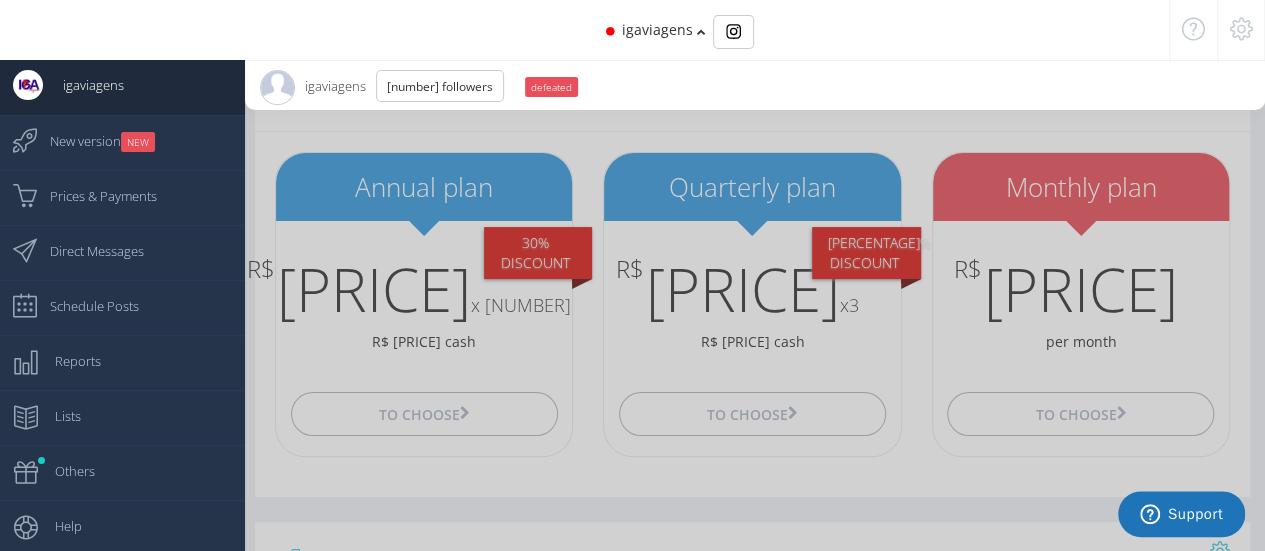 click at bounding box center (1241, 29) 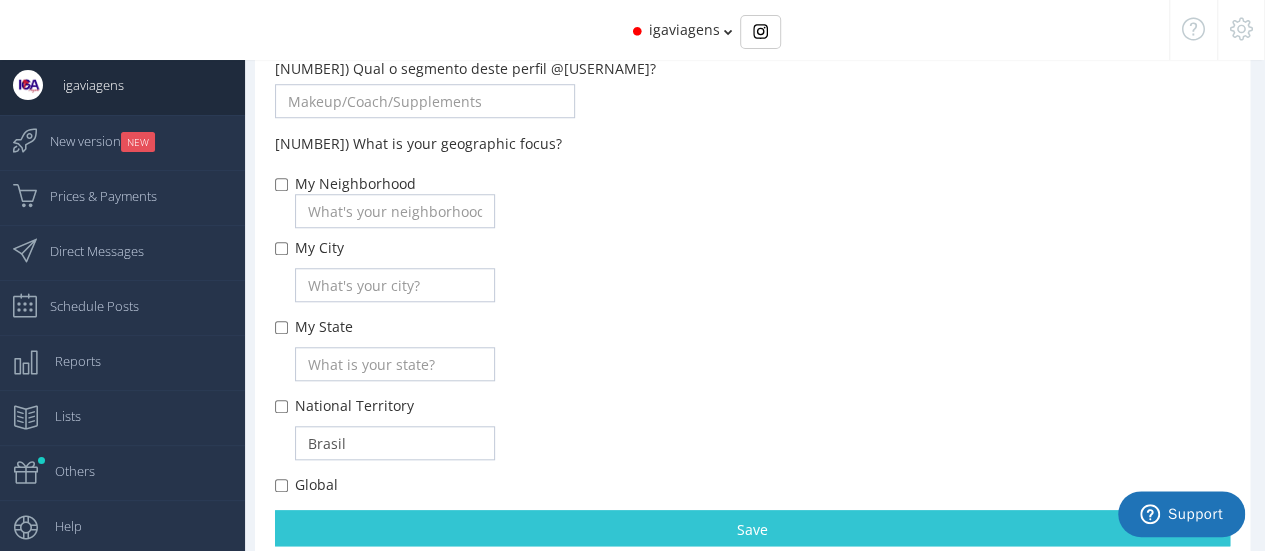 scroll, scrollTop: 816, scrollLeft: 0, axis: vertical 